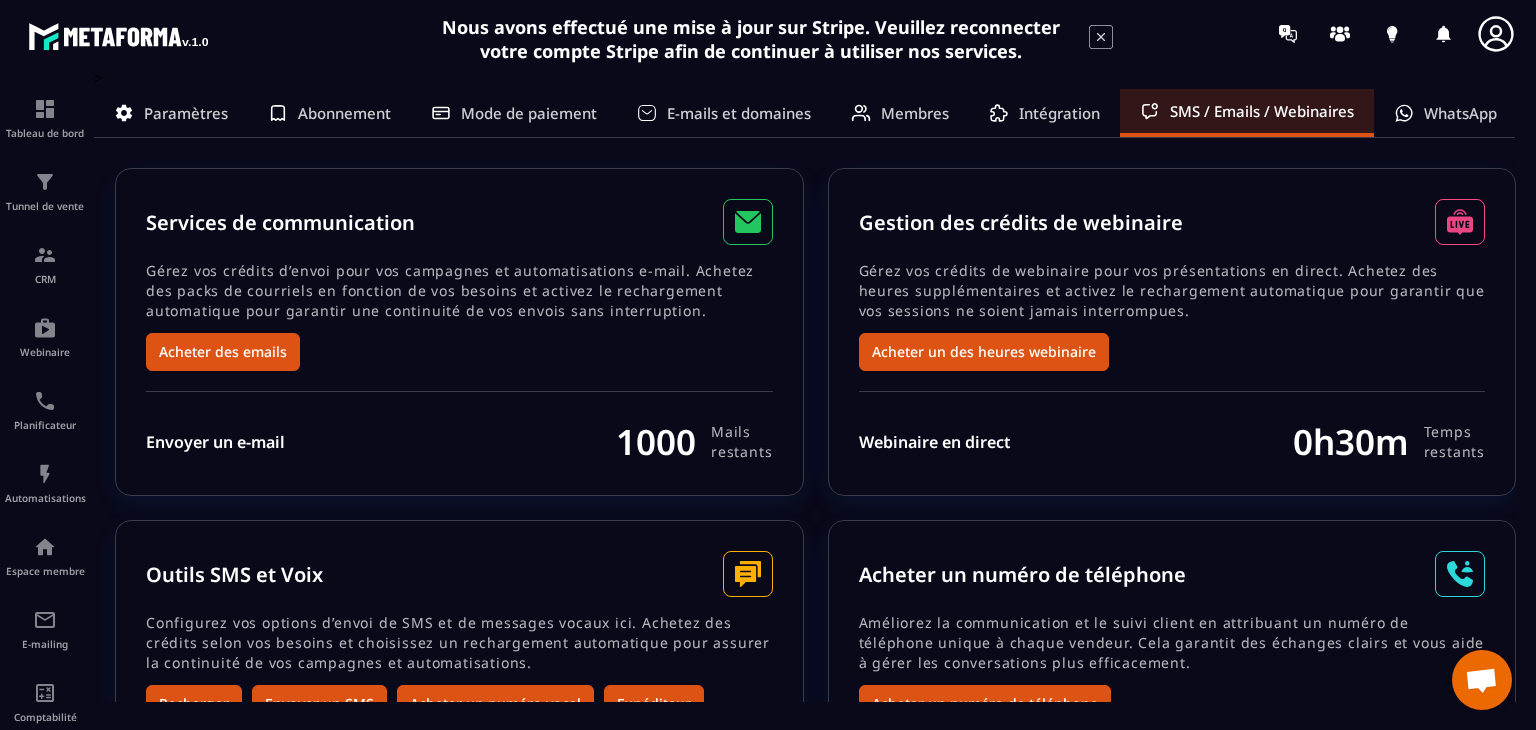 scroll, scrollTop: 0, scrollLeft: 0, axis: both 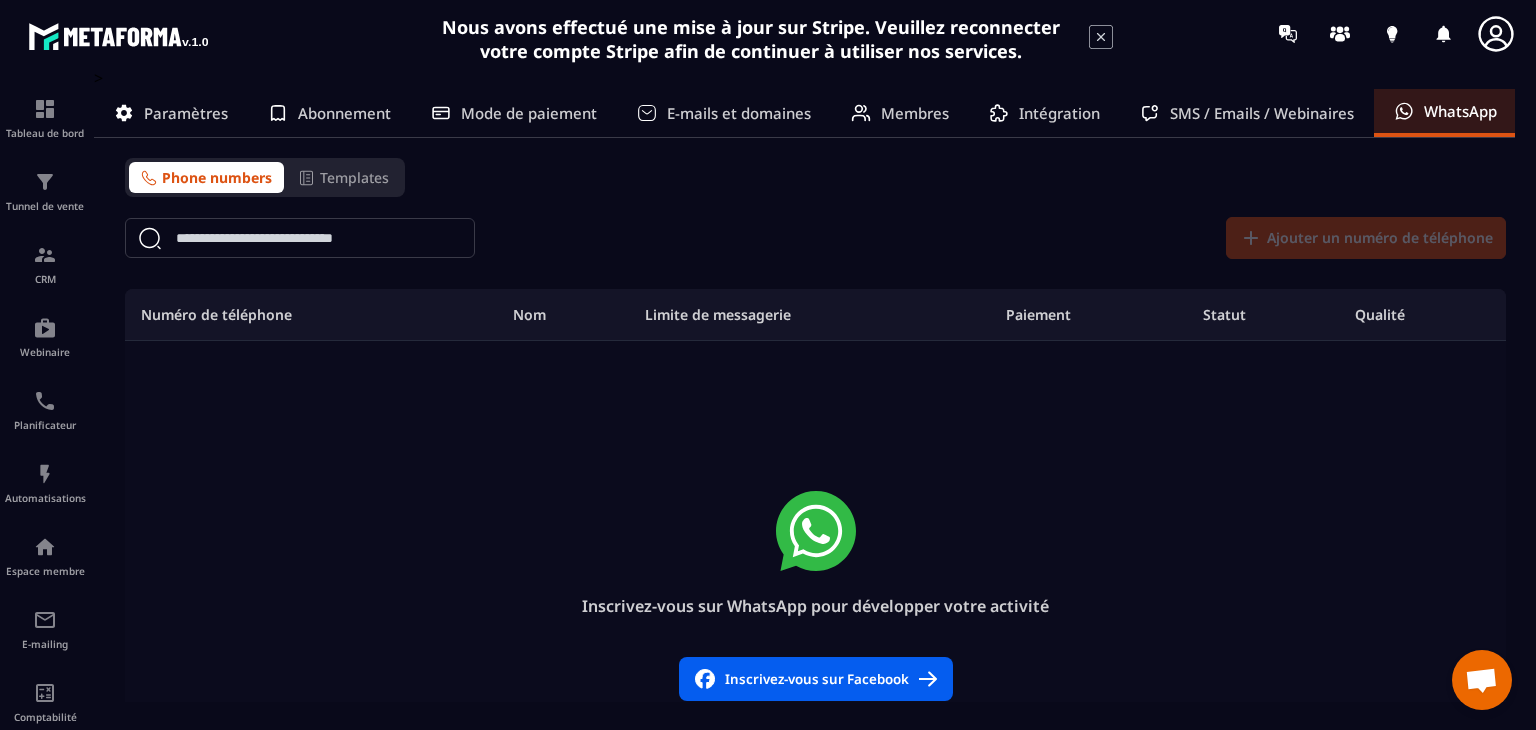 click on "Abonnement" at bounding box center (344, 113) 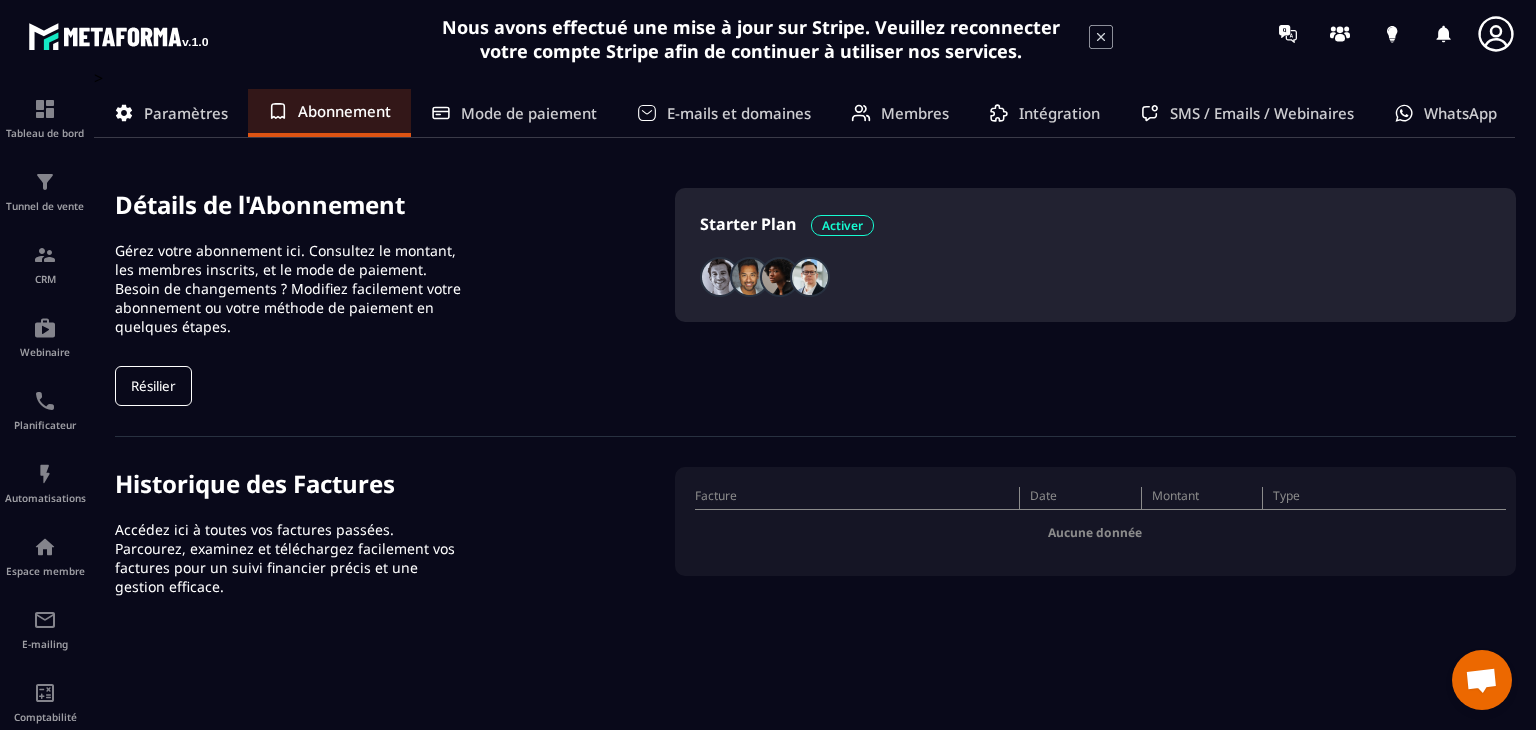 click on "Activer" at bounding box center [842, 225] 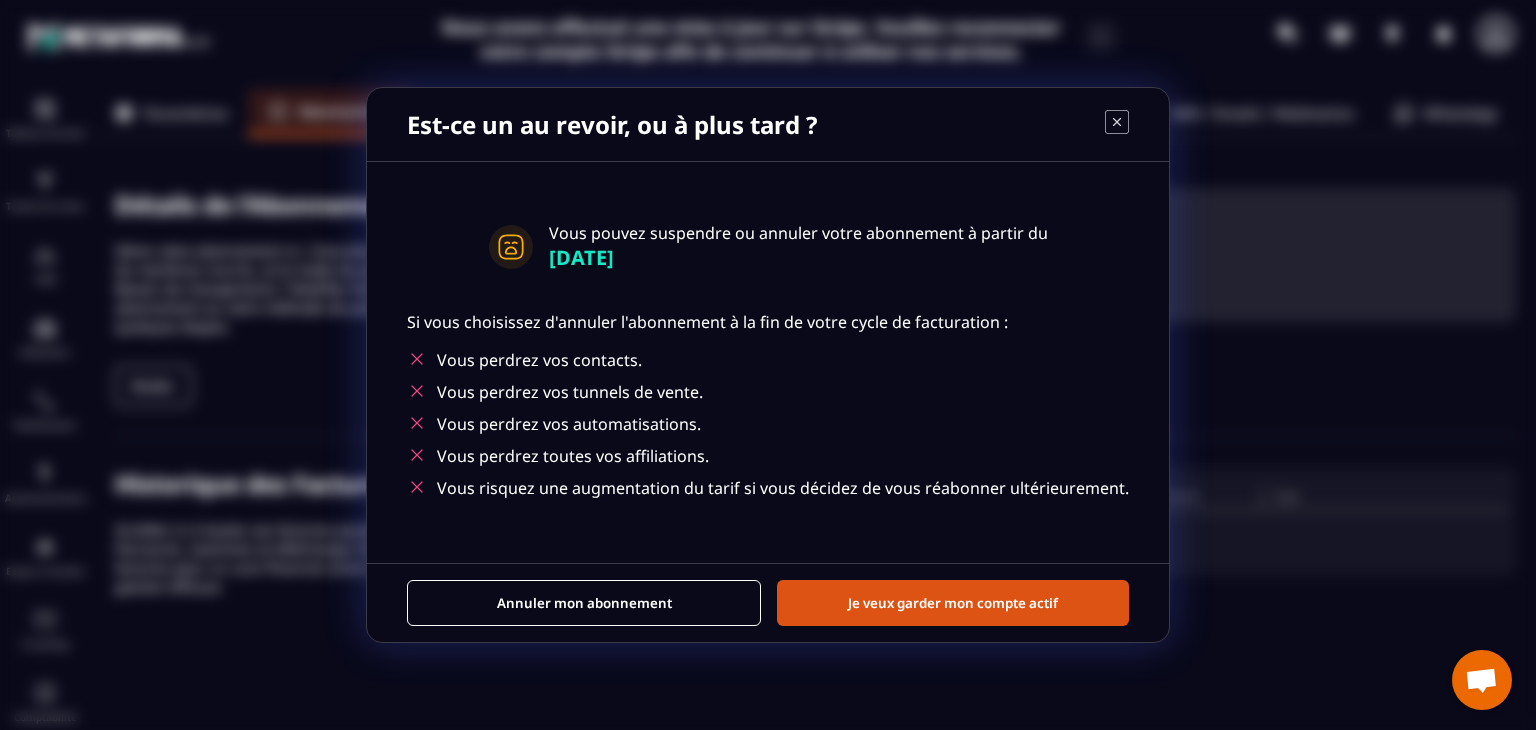 click on "Annuler mon abonnement" at bounding box center [584, 603] 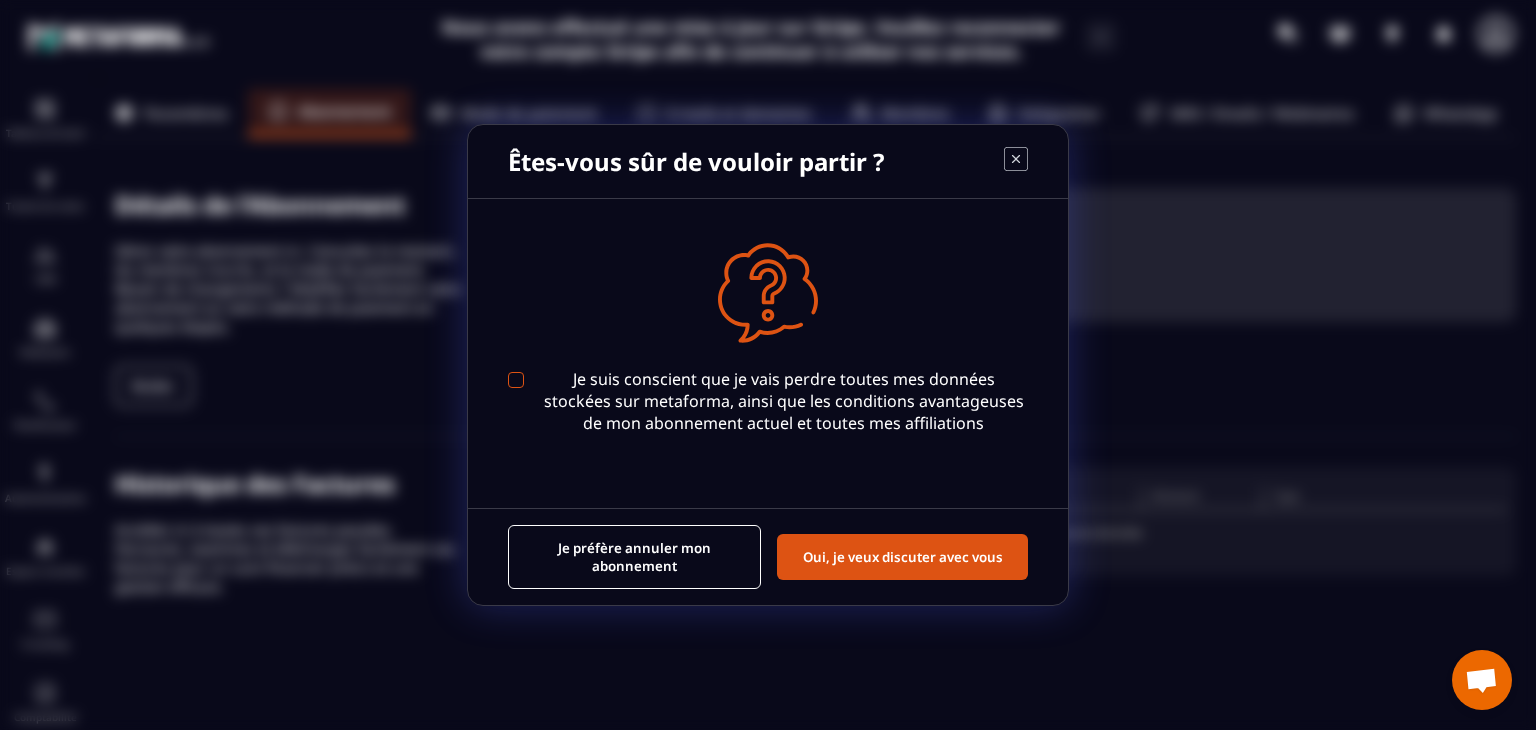 click at bounding box center [516, 380] 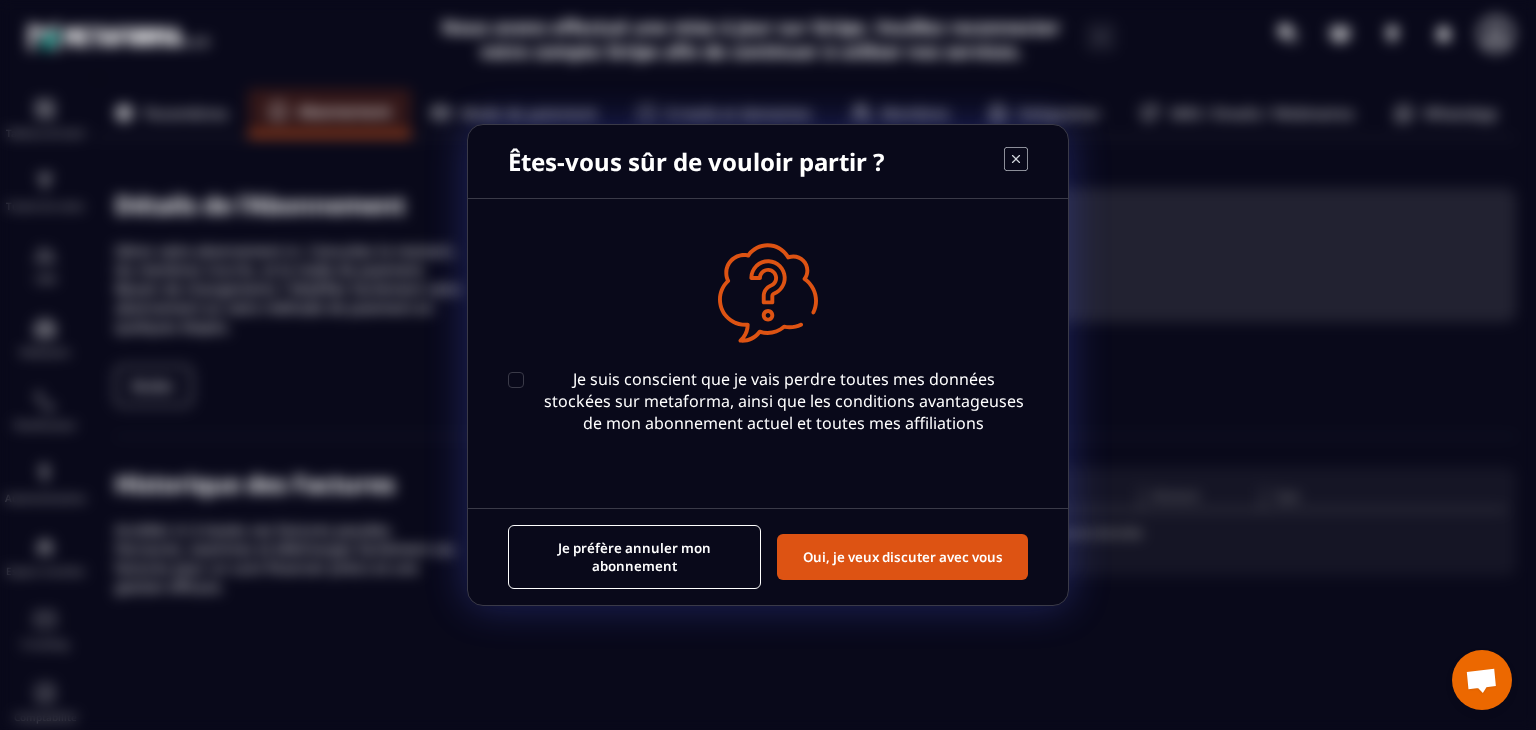 click on "Je préfère annuler mon abonnement" at bounding box center (634, 557) 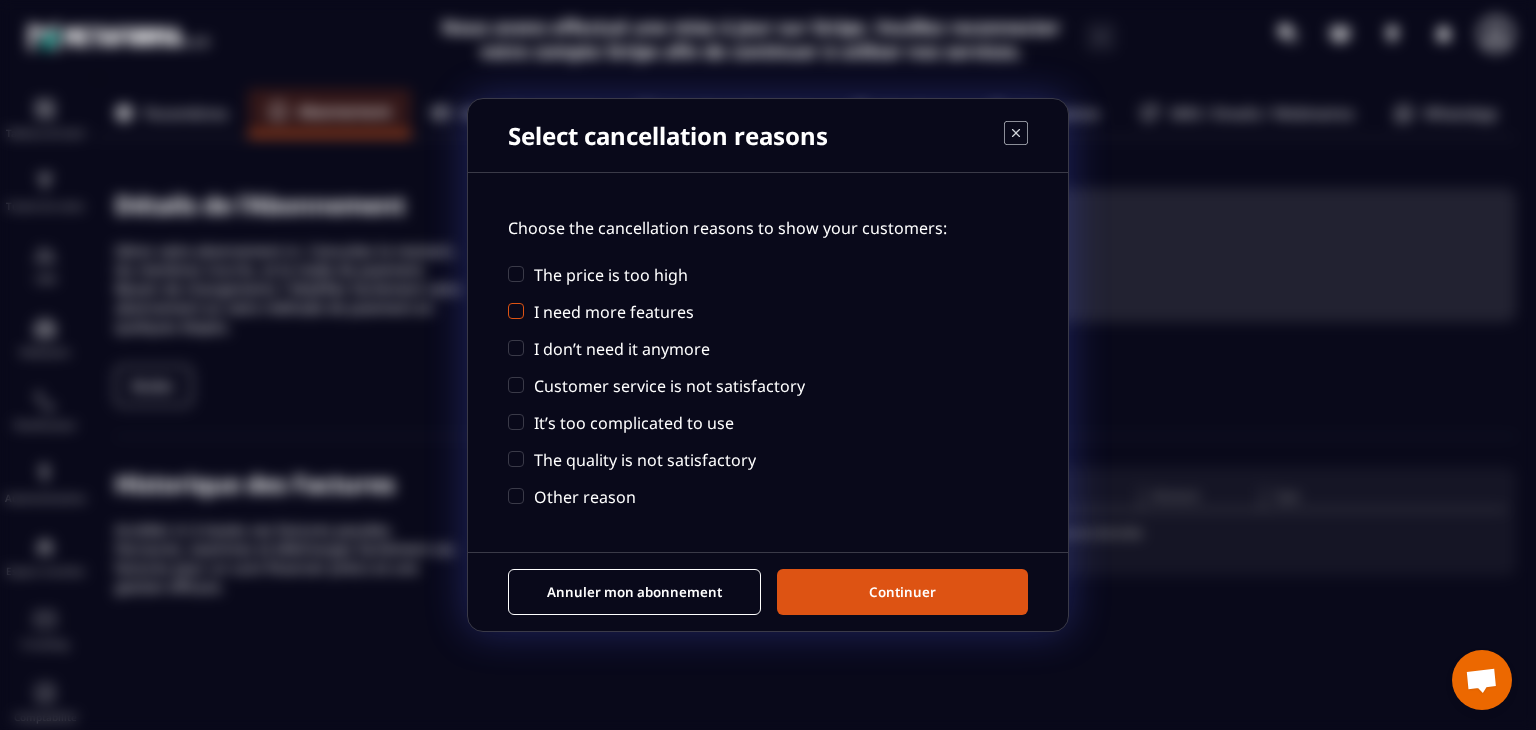 click at bounding box center [516, 311] 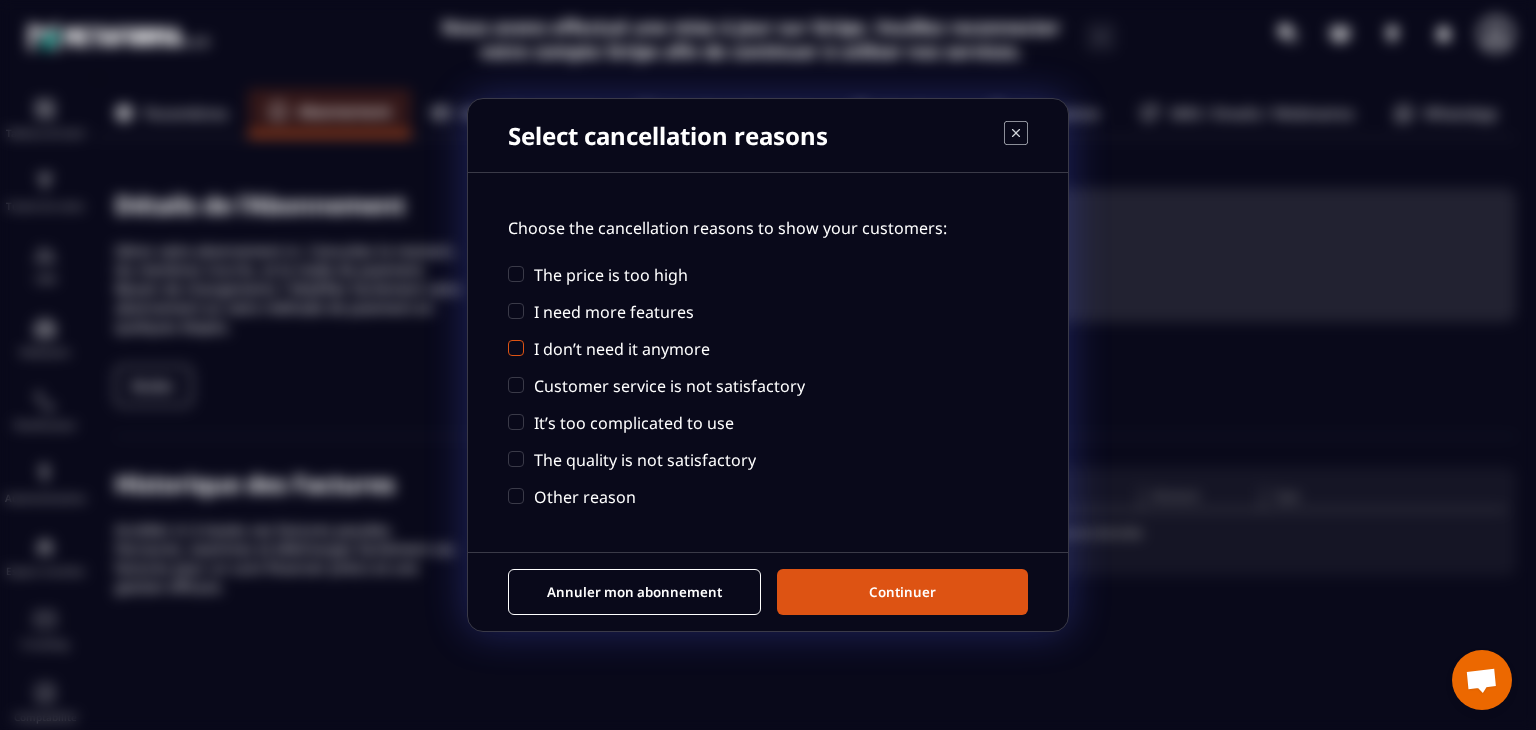 click on "I don’t need it anymore" at bounding box center [609, 349] 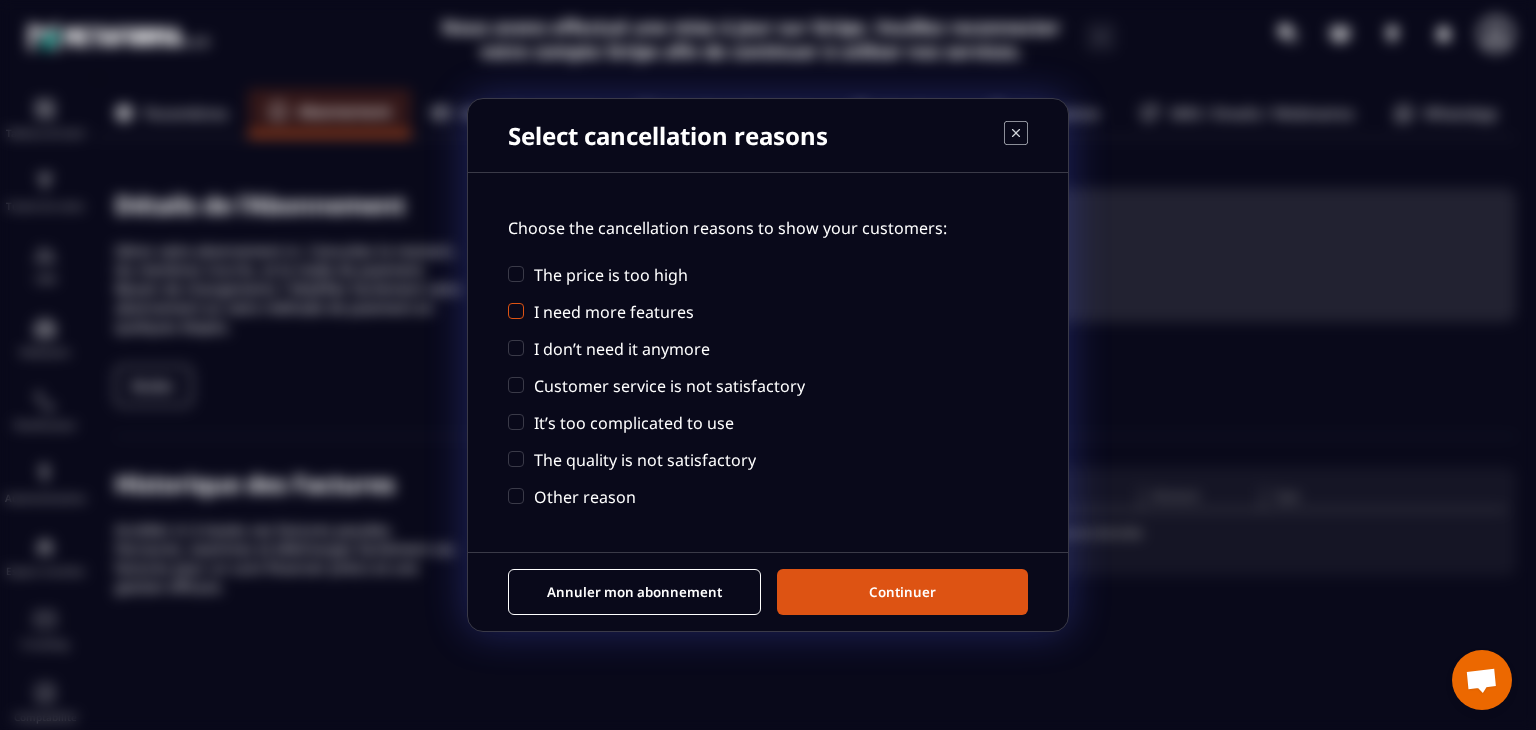 click on "I need more features" at bounding box center (601, 312) 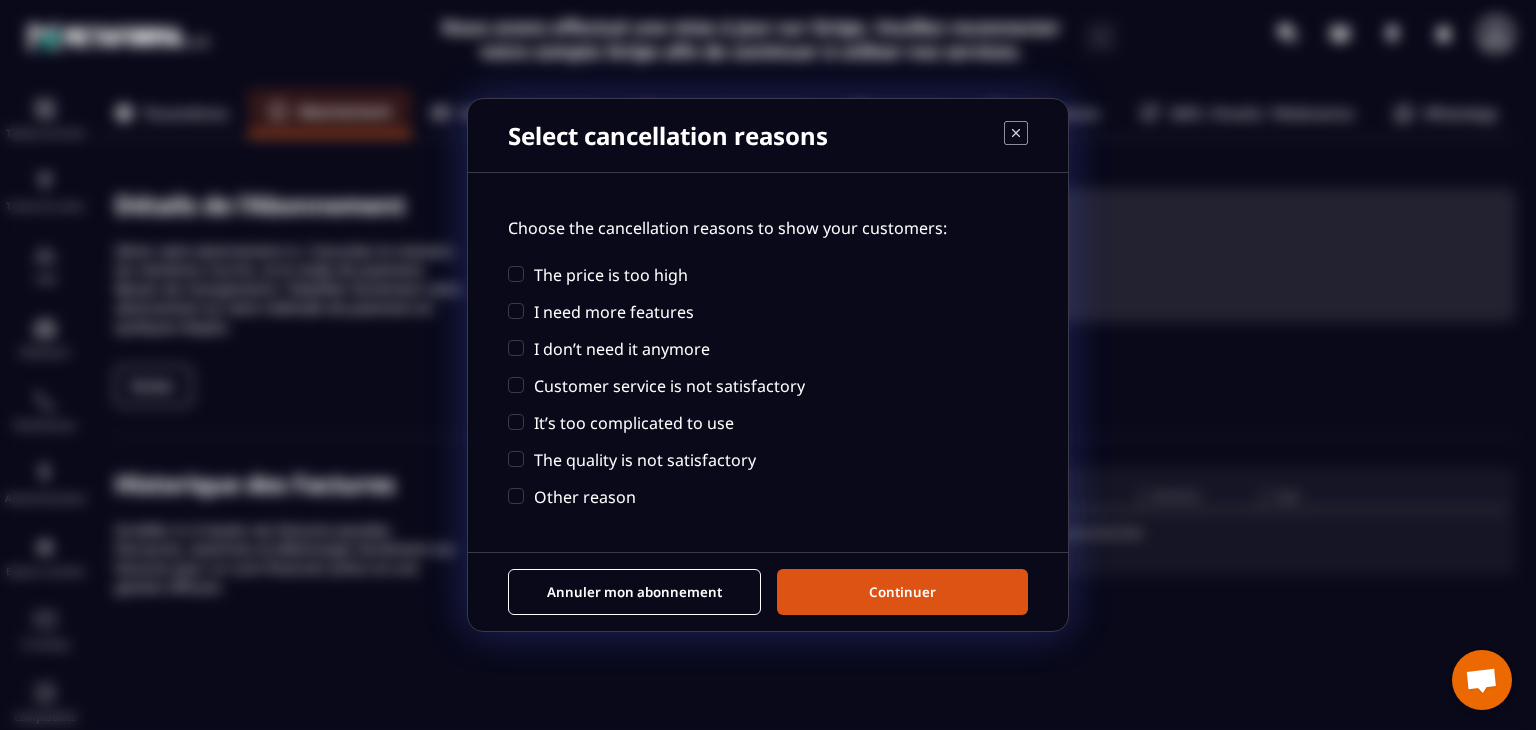 click on "Annuler mon abonnement" at bounding box center [634, 592] 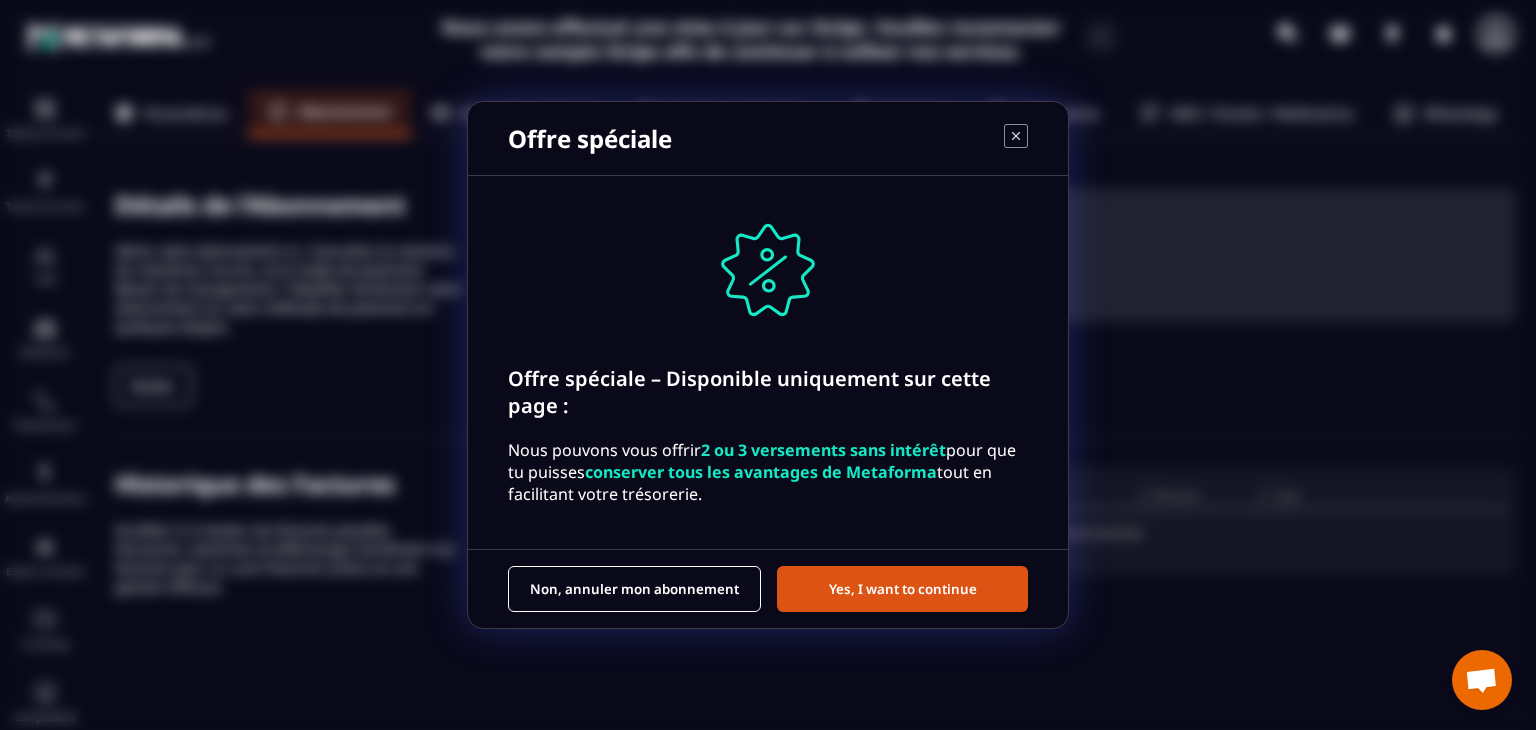 click on "Non, annuler mon abonnement" at bounding box center (634, 589) 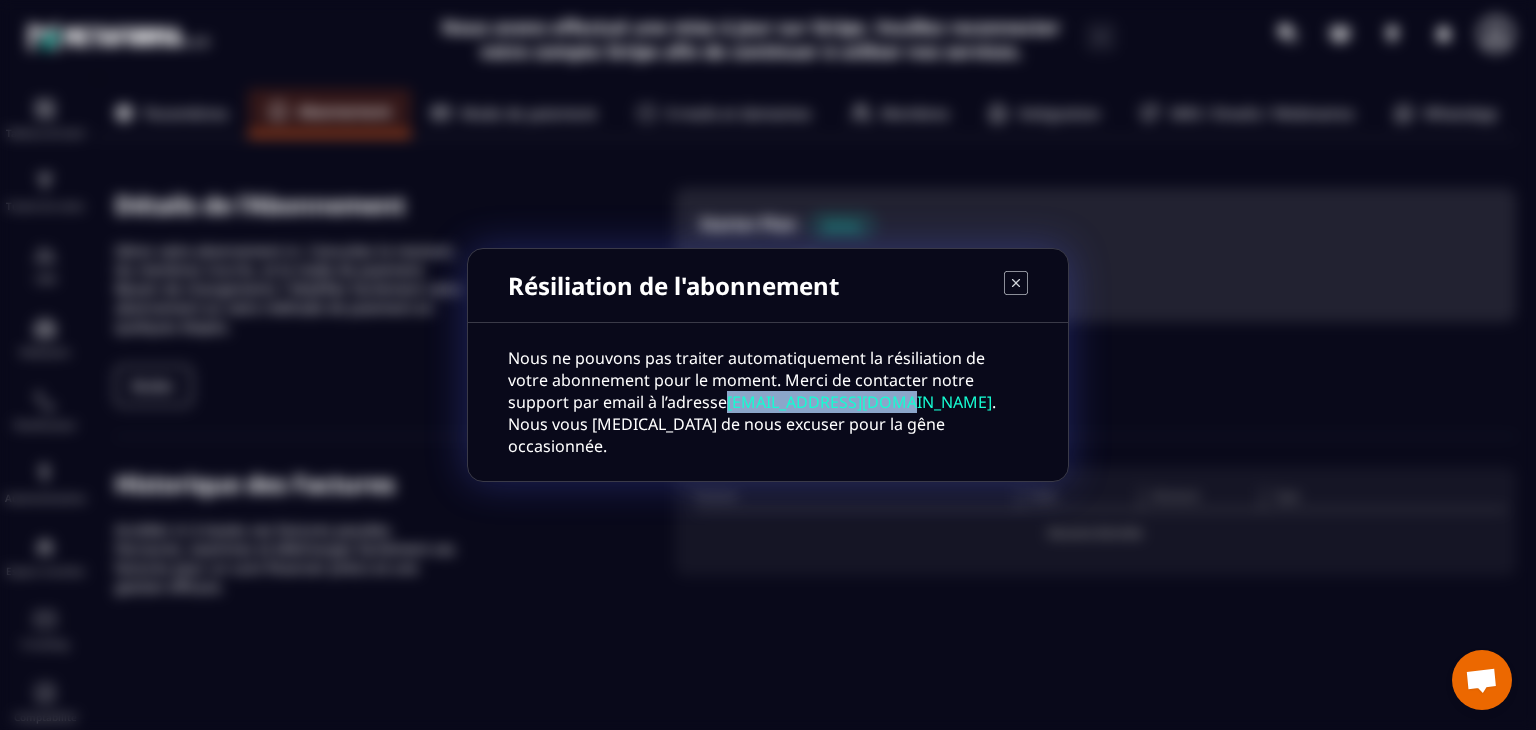 drag, startPoint x: 809, startPoint y: 411, endPoint x: 638, endPoint y: 413, distance: 171.01169 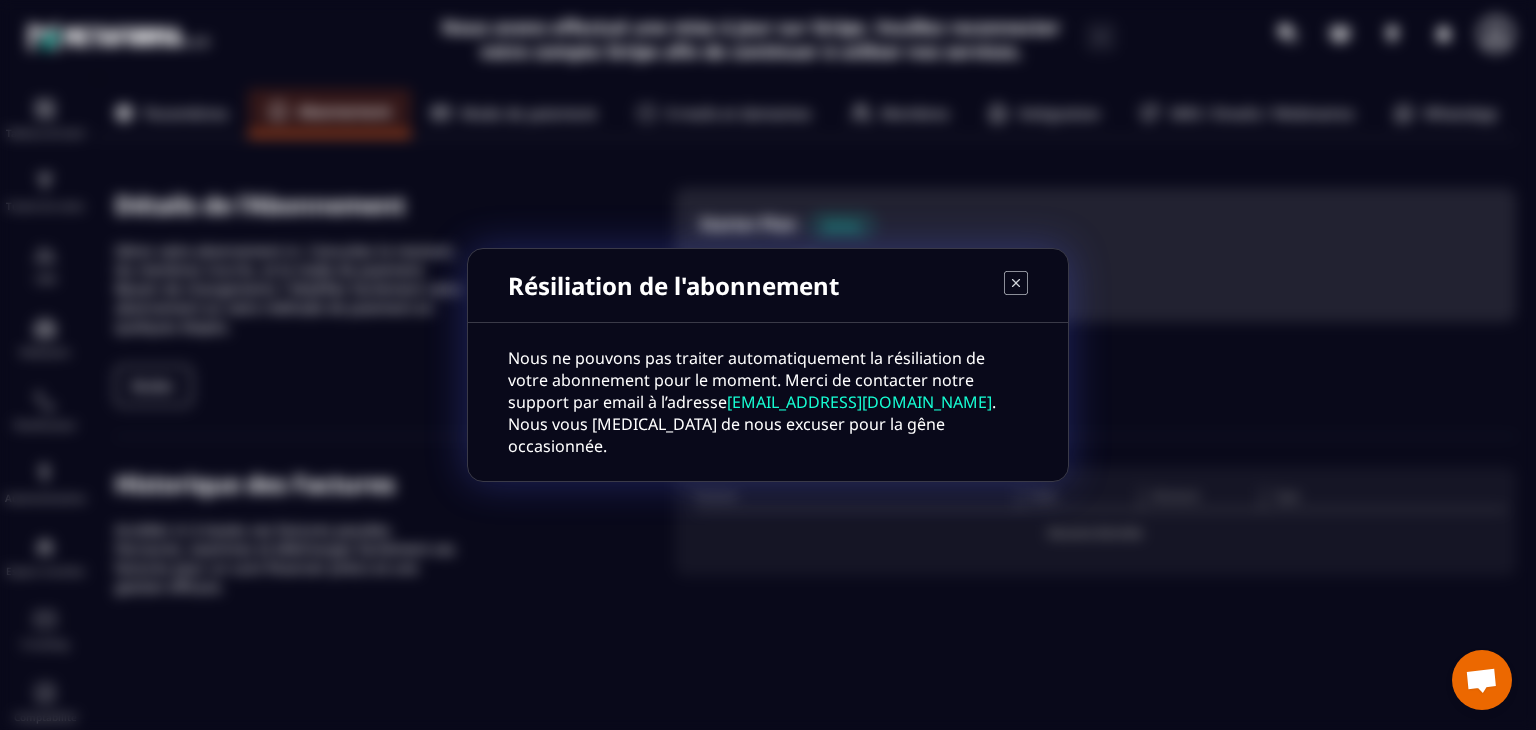 click 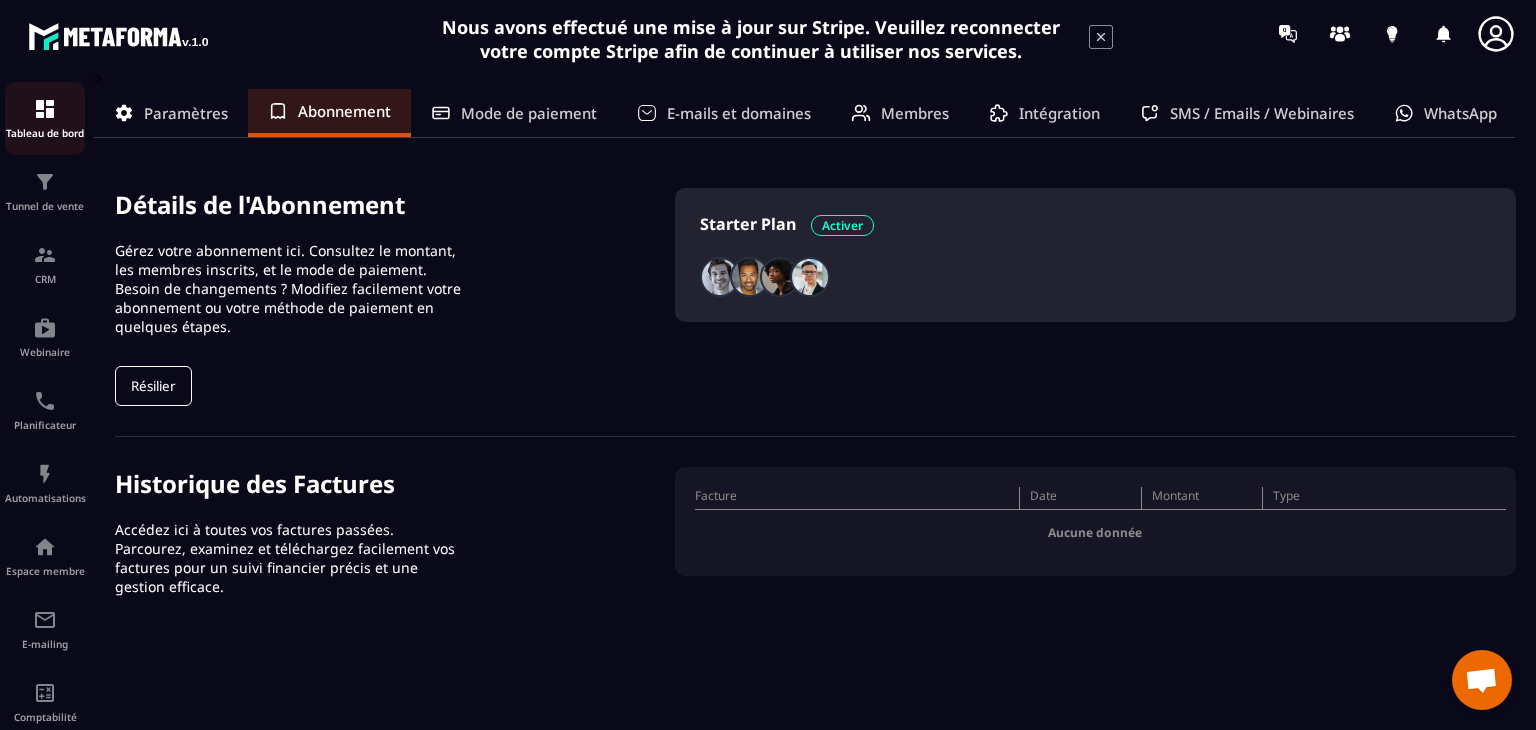 click at bounding box center (45, 109) 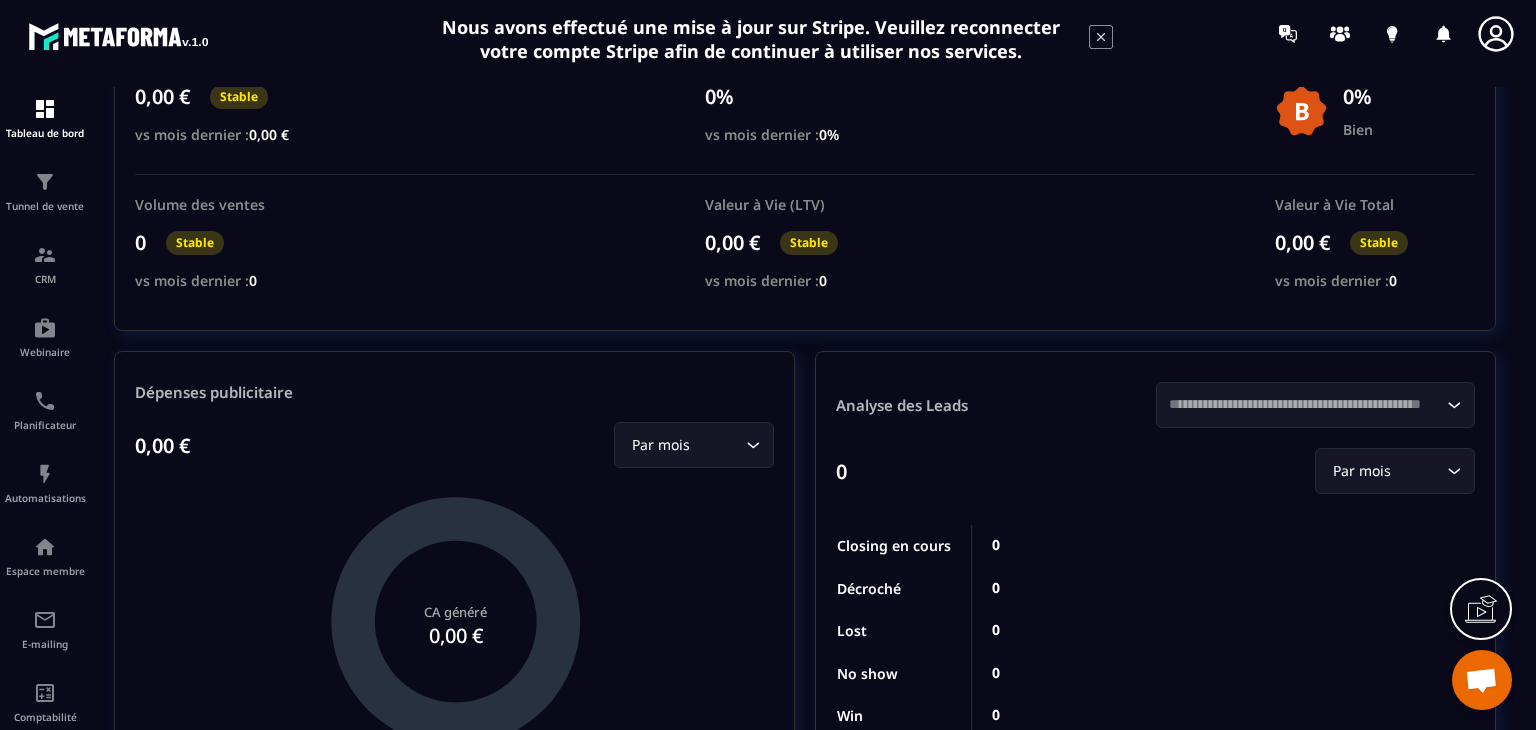 scroll, scrollTop: 0, scrollLeft: 0, axis: both 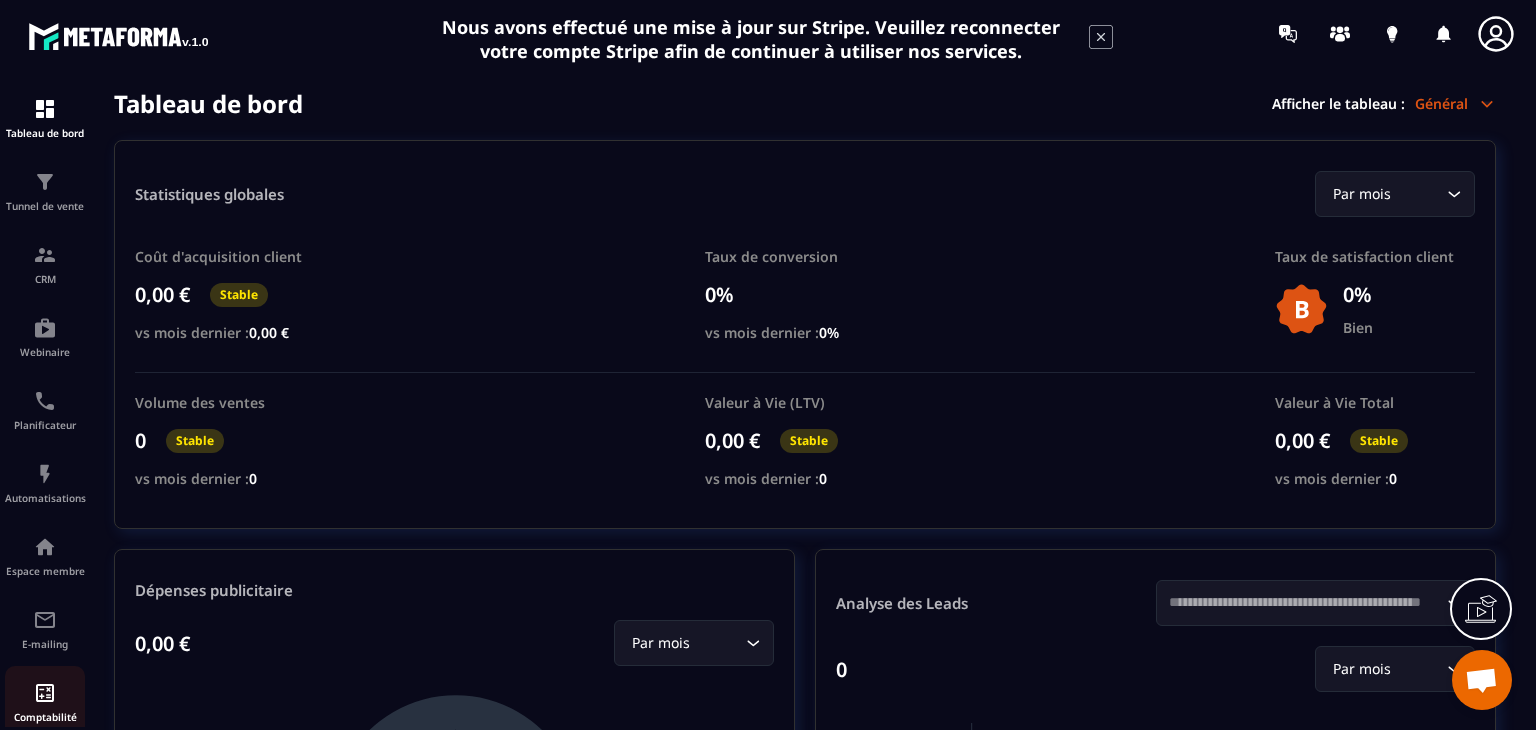 click on "Comptabilité" 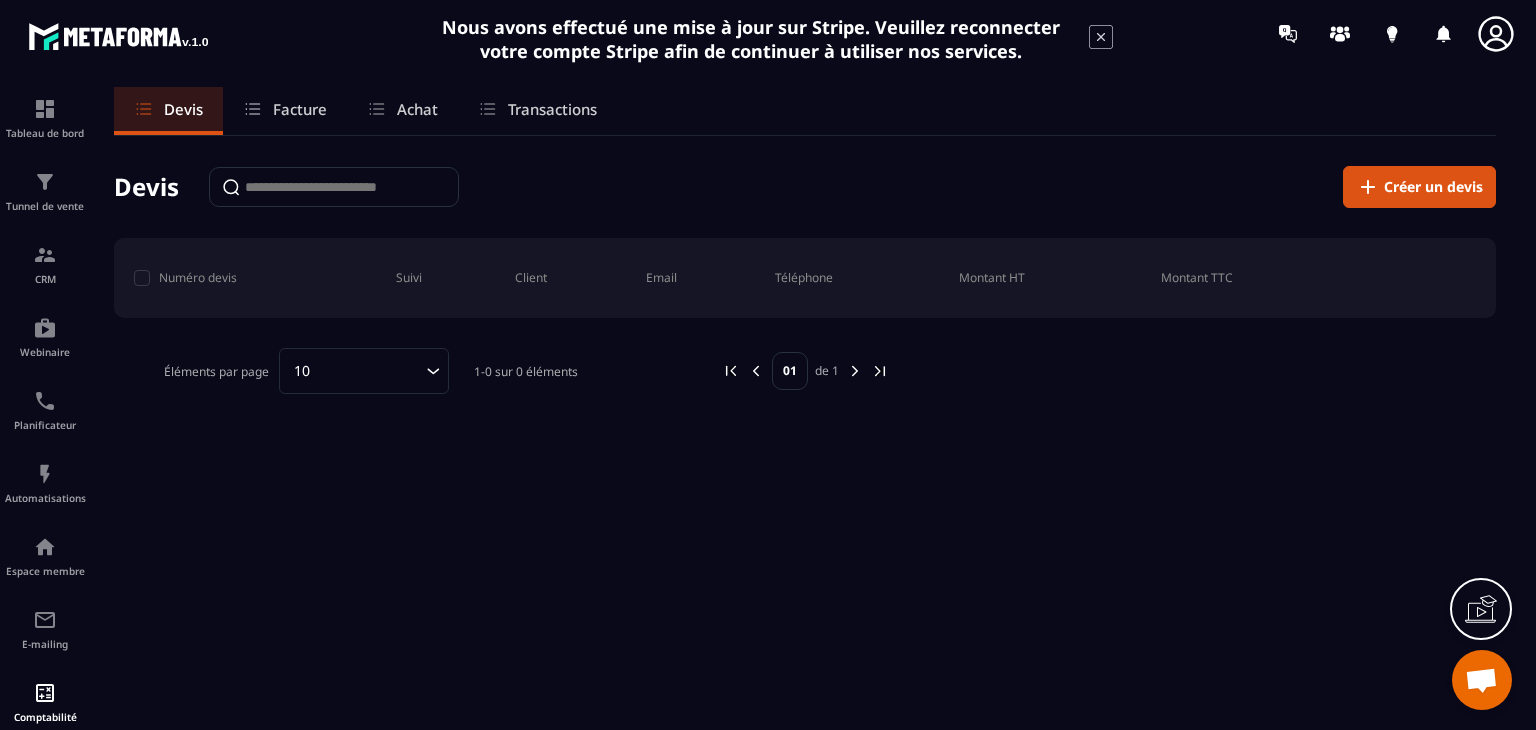 click on "Facture" at bounding box center [300, 109] 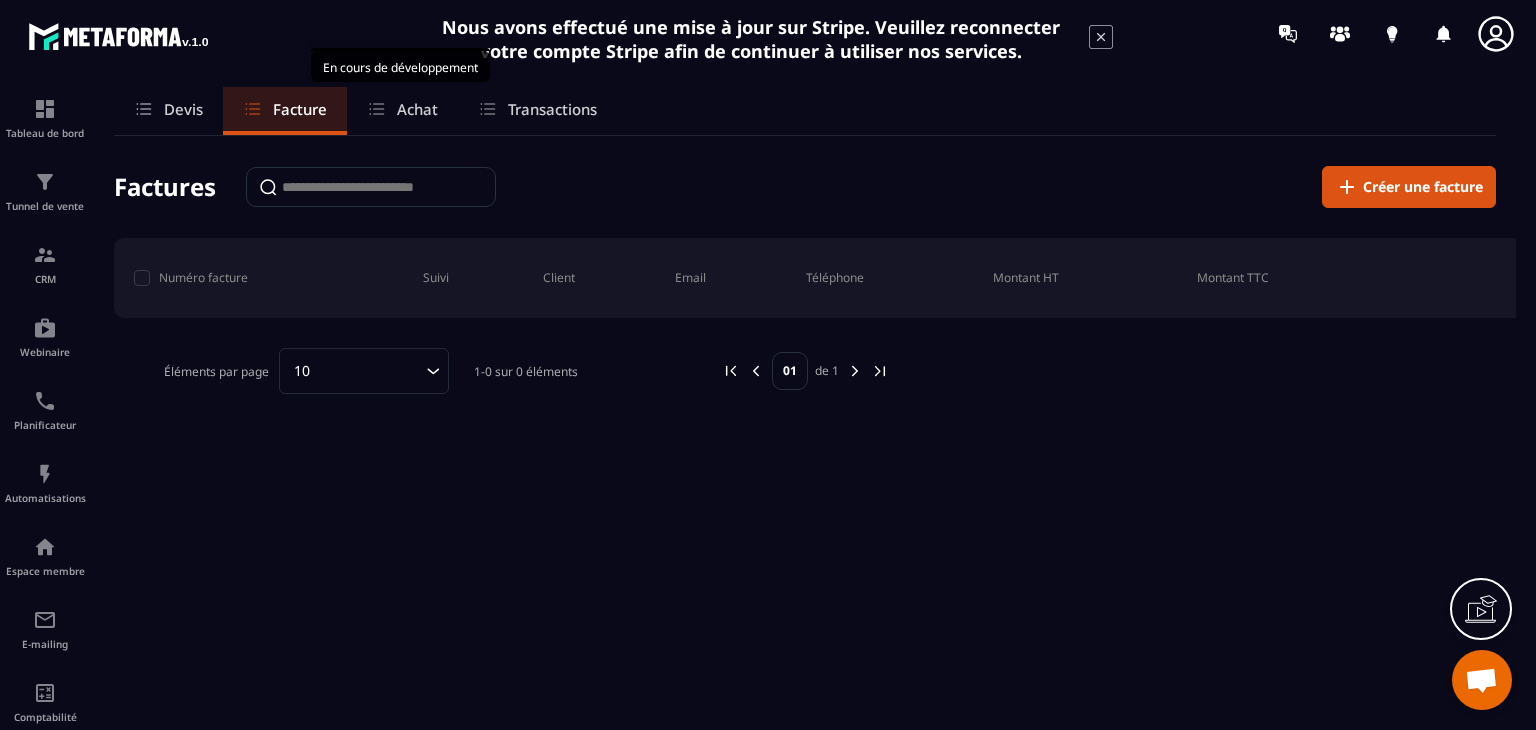 click on "Achat" at bounding box center (417, 109) 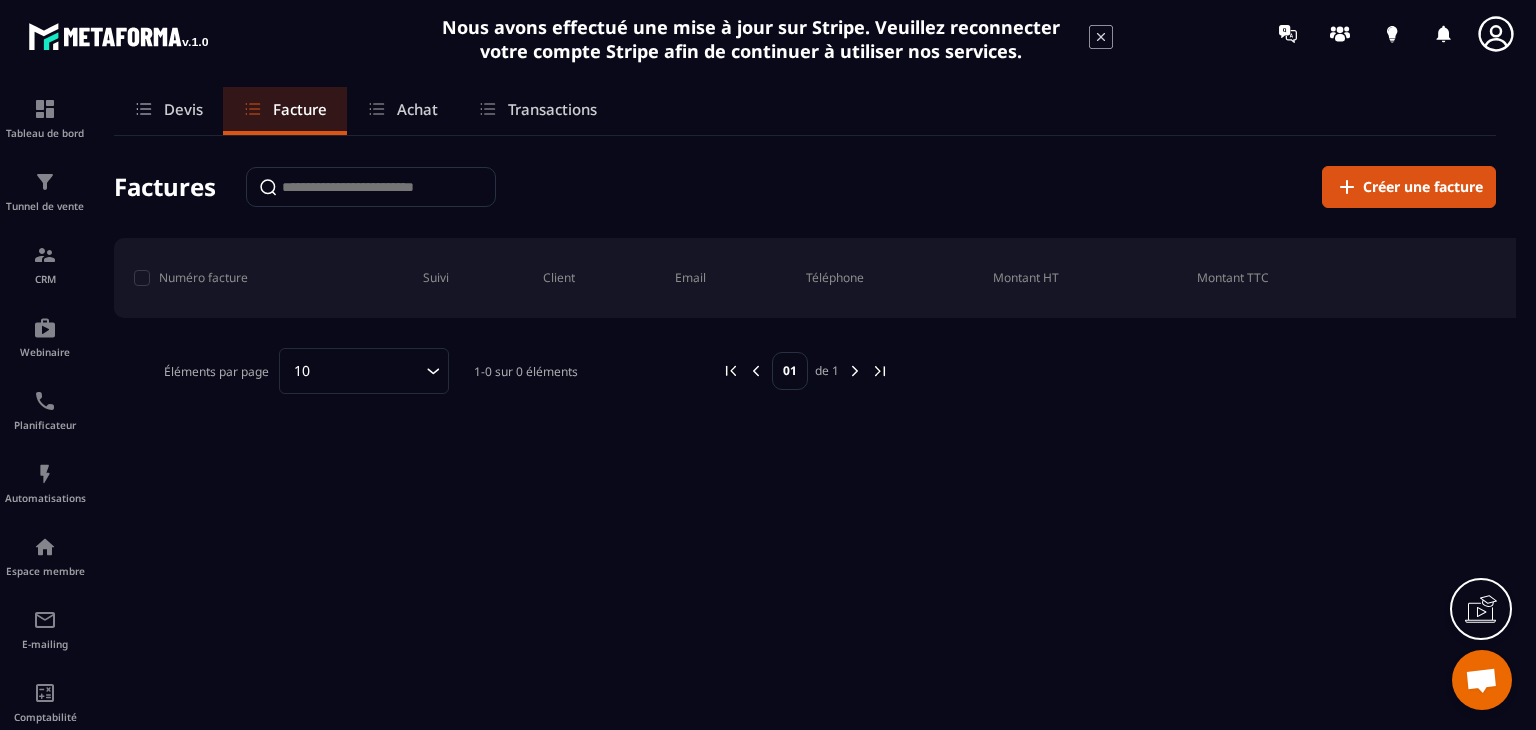 click on "Transactions" at bounding box center (537, 111) 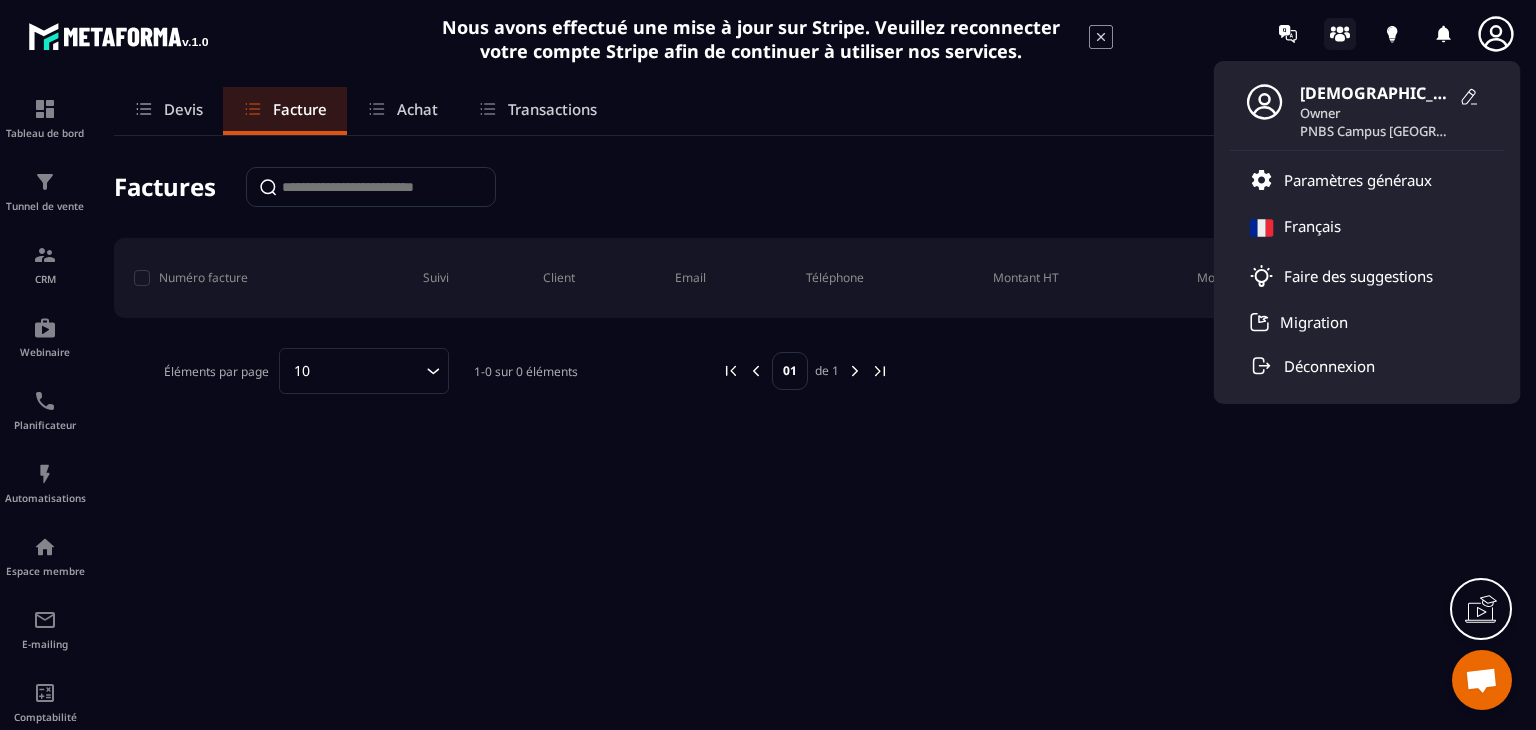 click at bounding box center (1340, 34) 